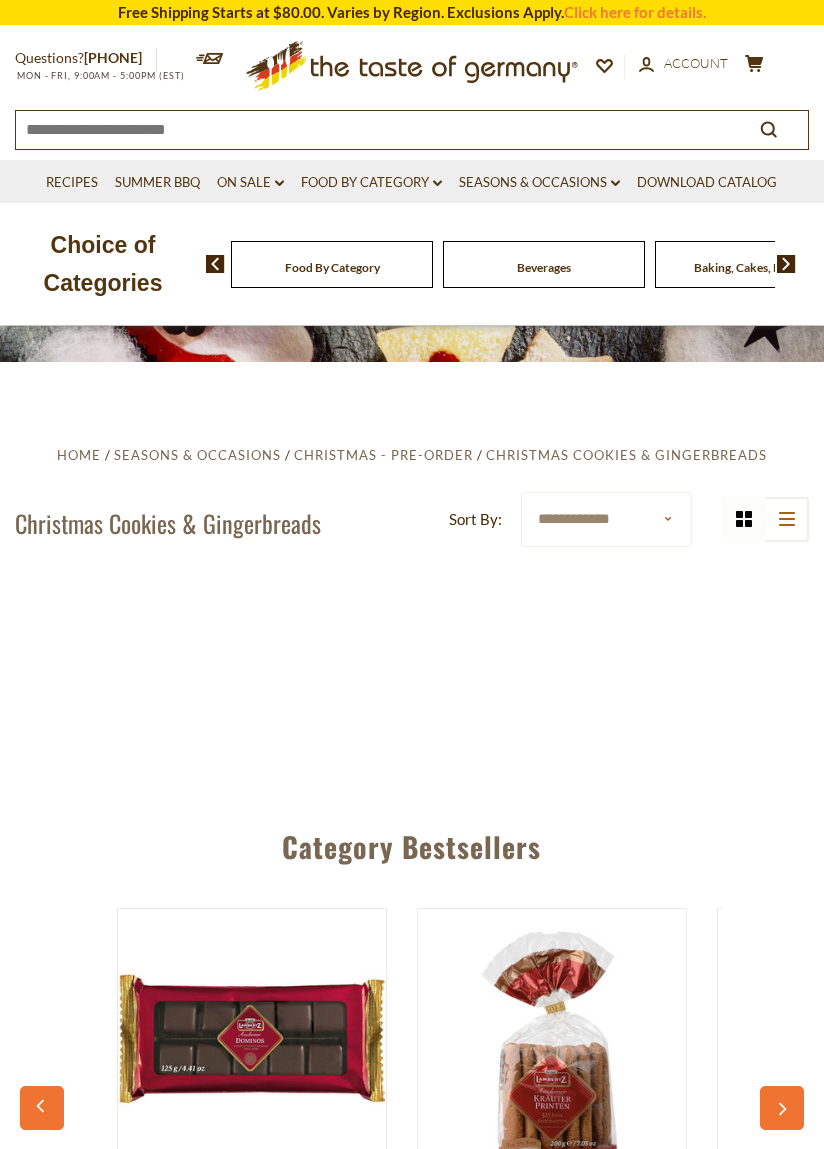 scroll, scrollTop: 0, scrollLeft: 0, axis: both 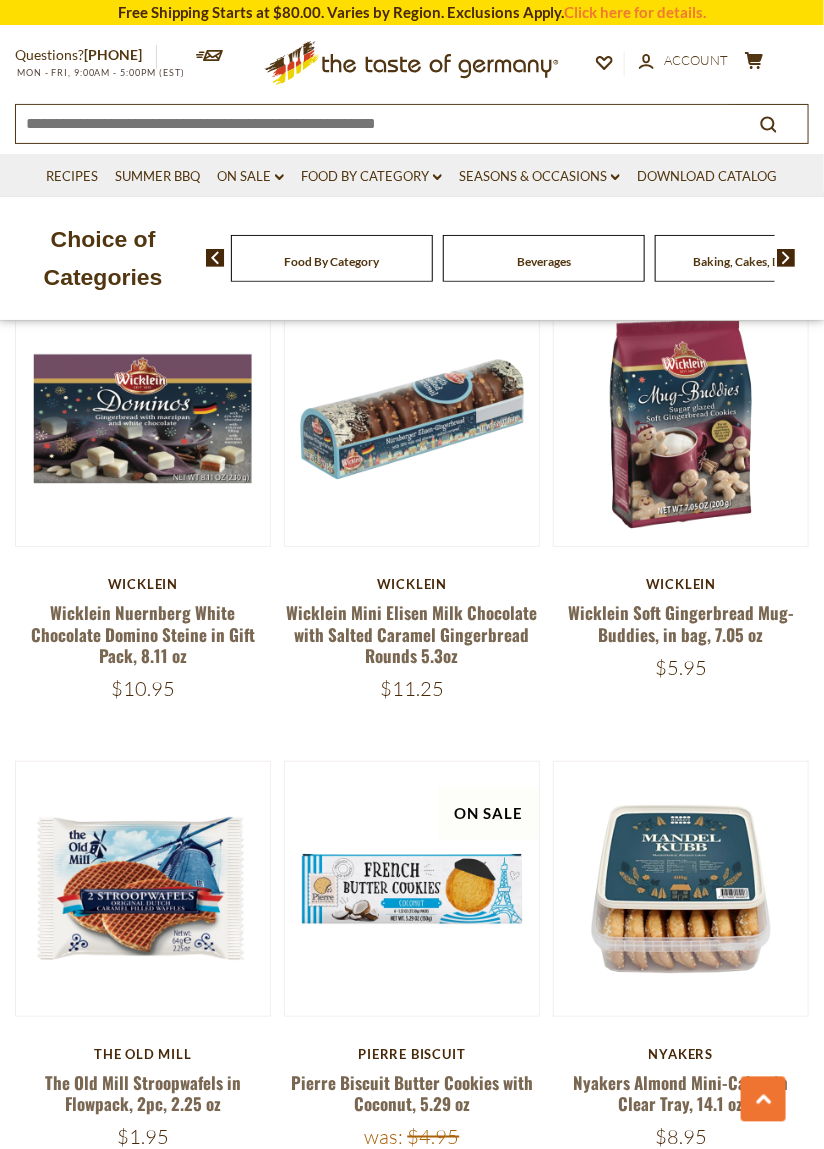 click at bounding box center (786, 258) 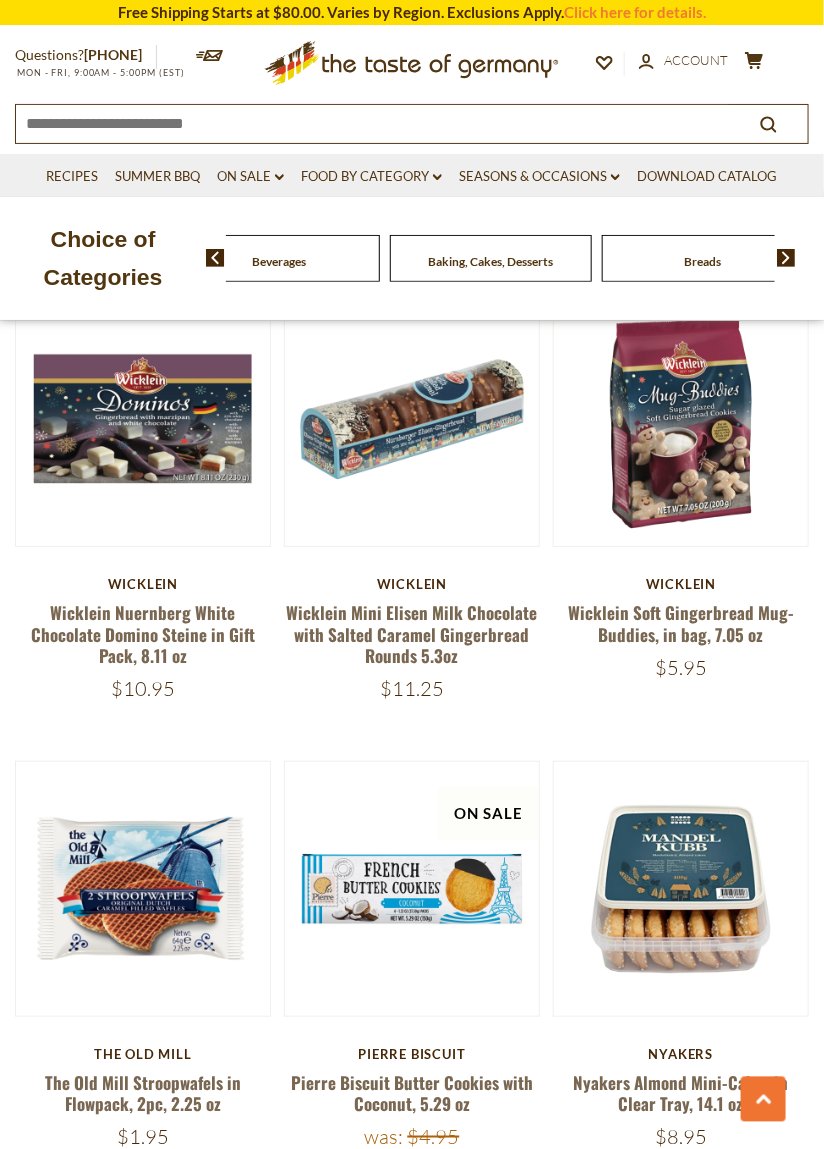 click at bounding box center (786, 258) 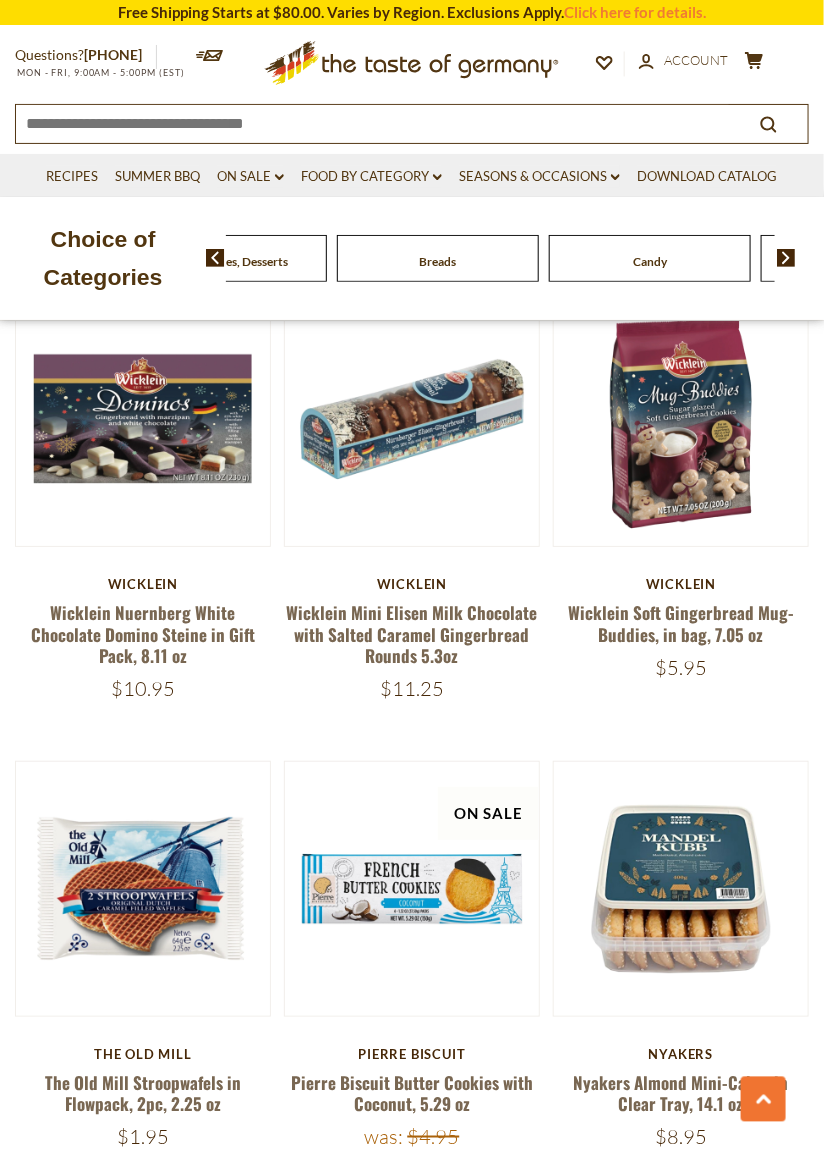 click at bounding box center [786, 258] 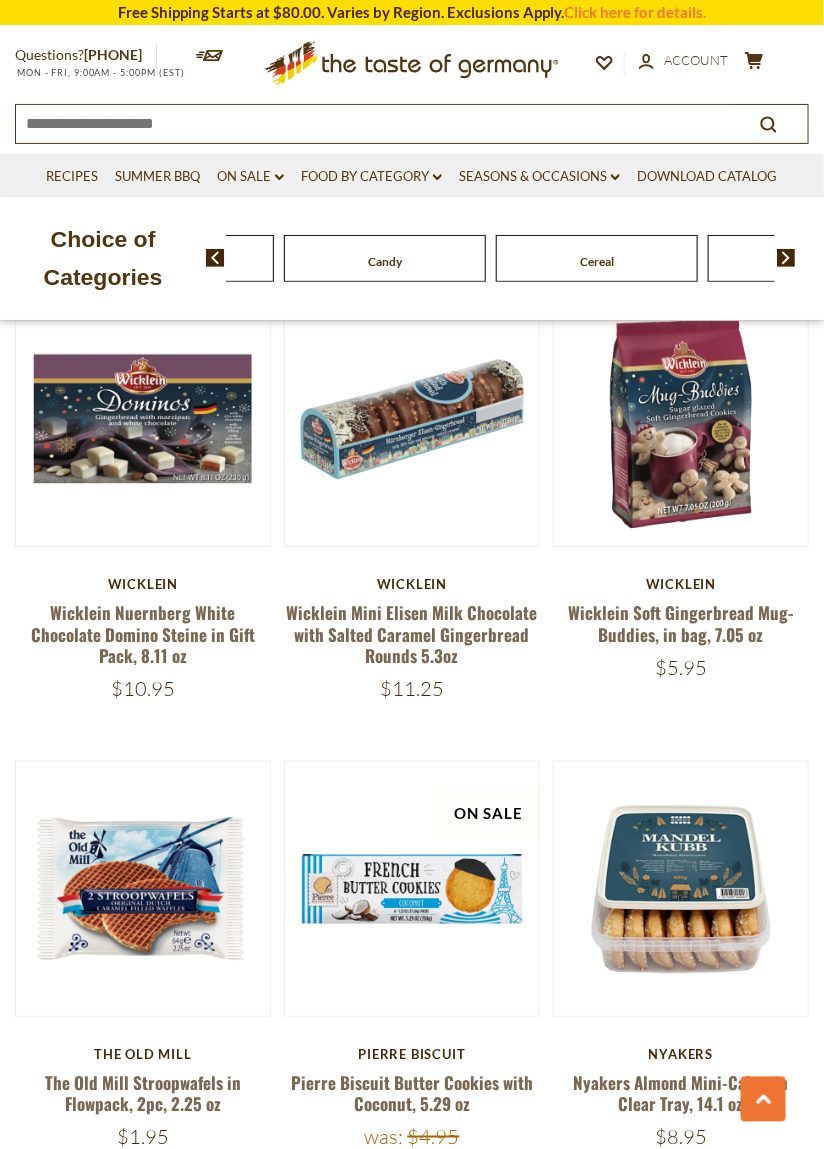 click at bounding box center [779, 258] 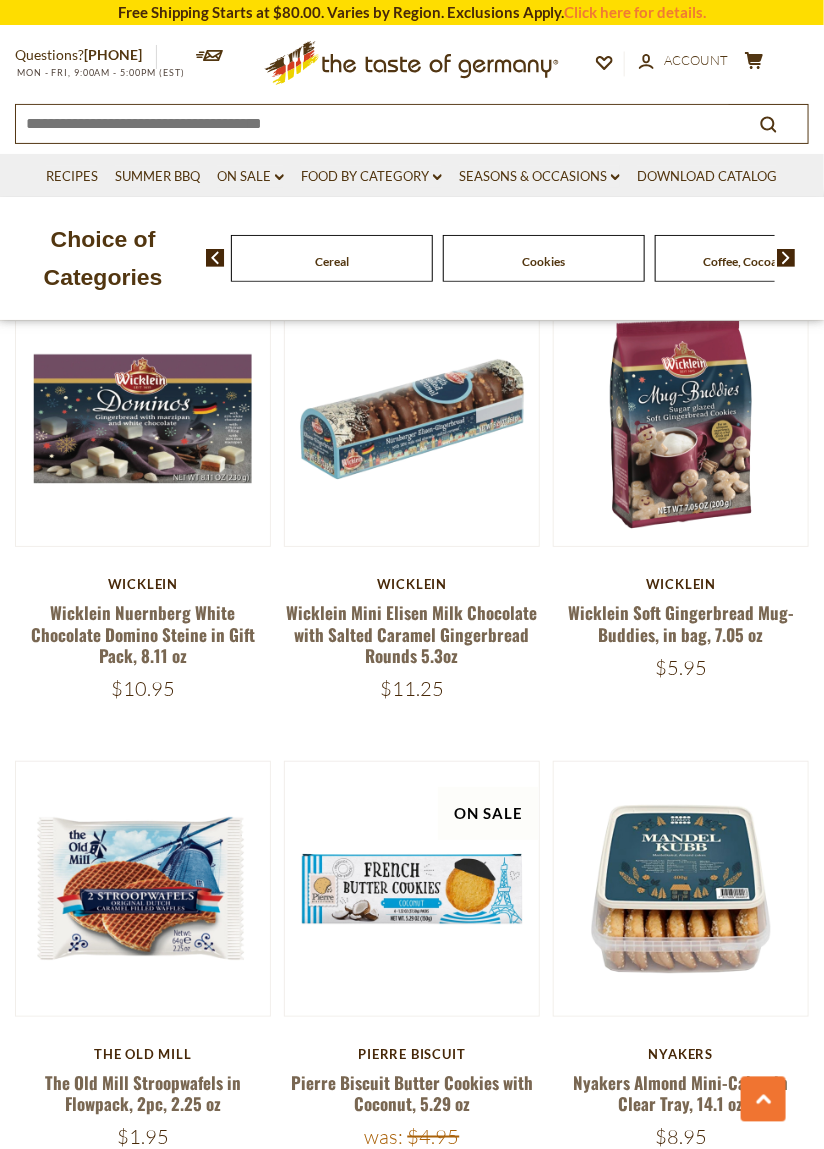 click at bounding box center [779, 258] 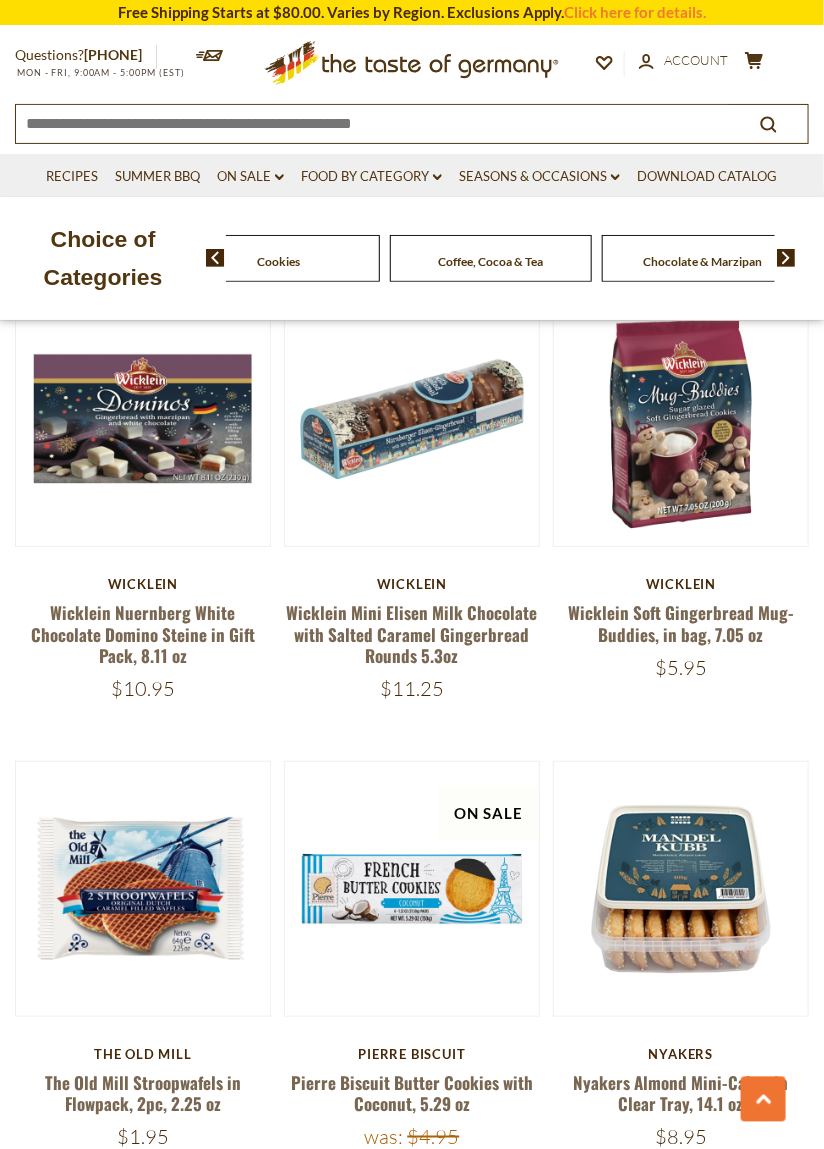 click at bounding box center (786, 258) 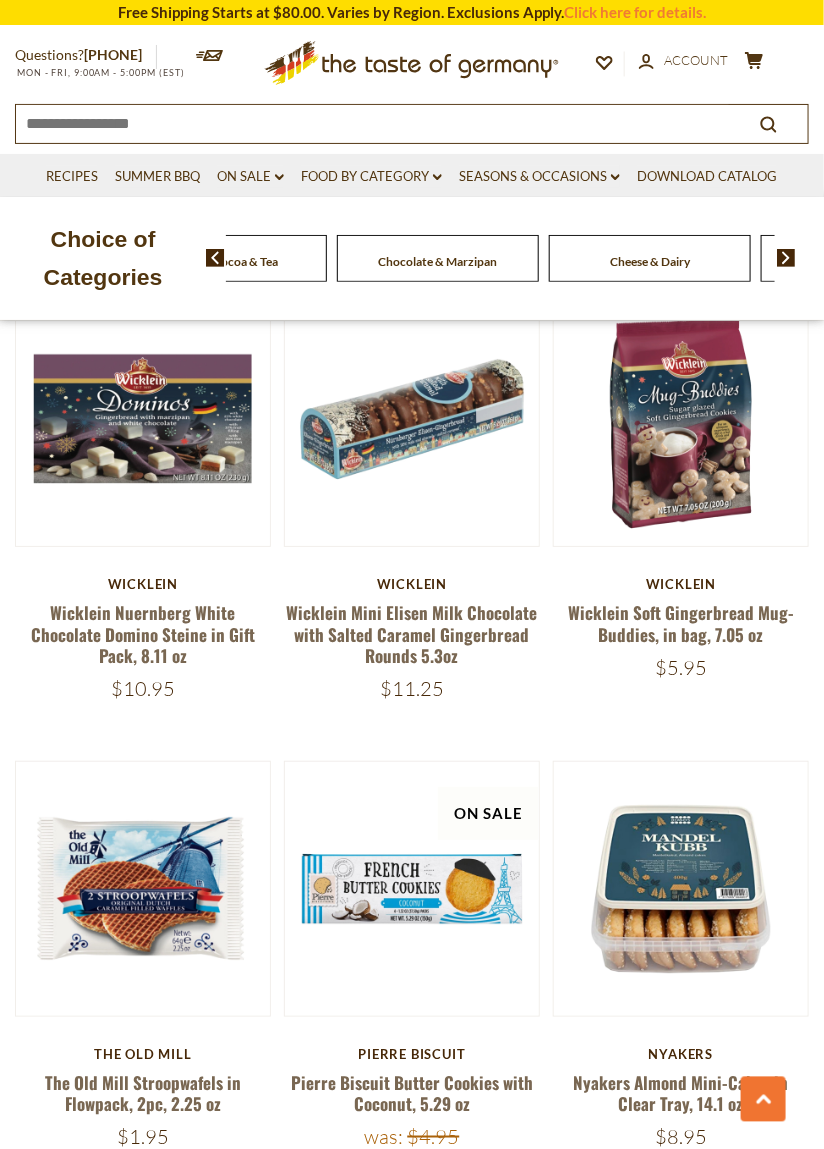 click at bounding box center [786, 258] 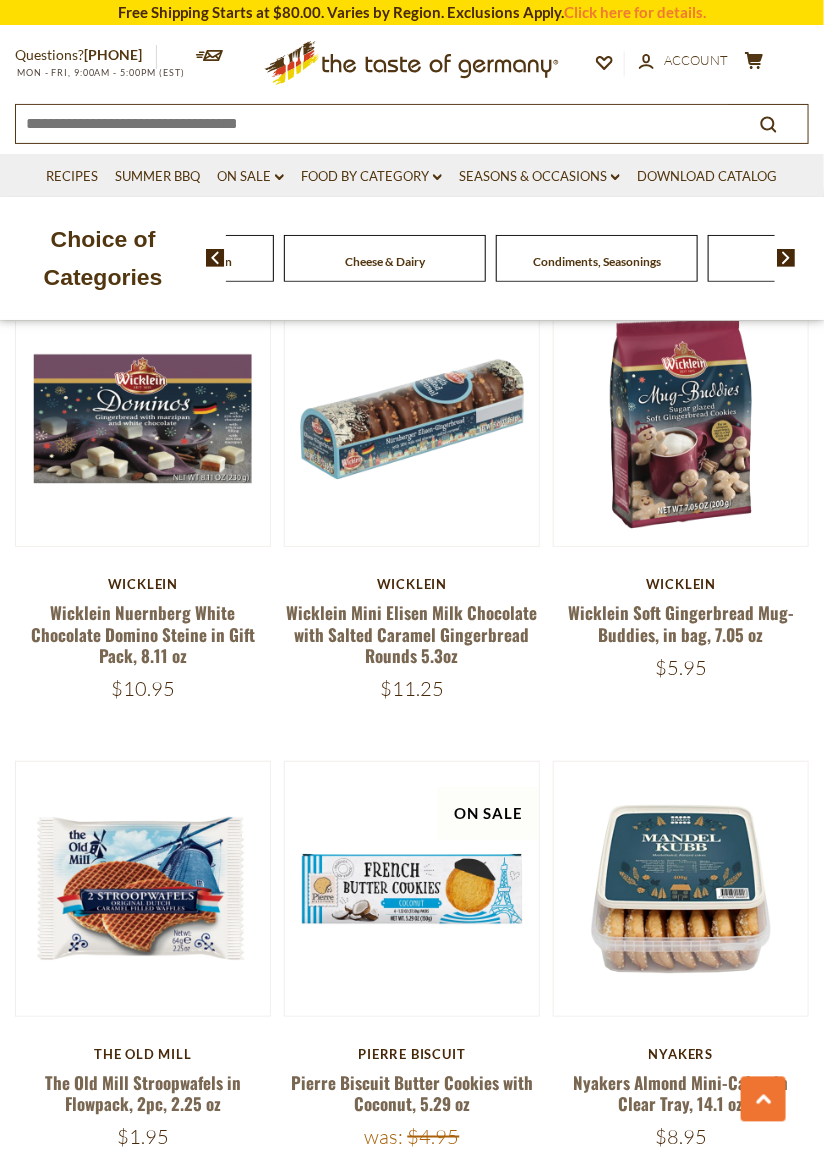 click at bounding box center (786, 258) 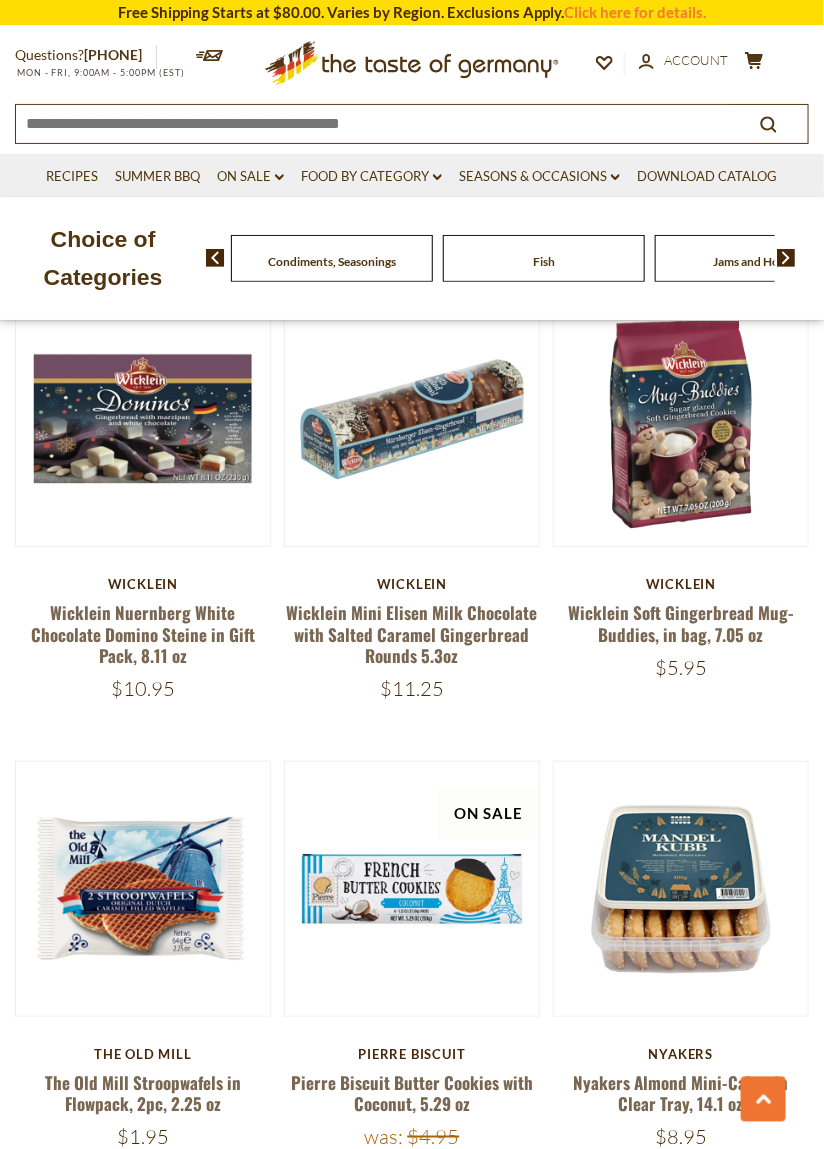 click at bounding box center [786, 258] 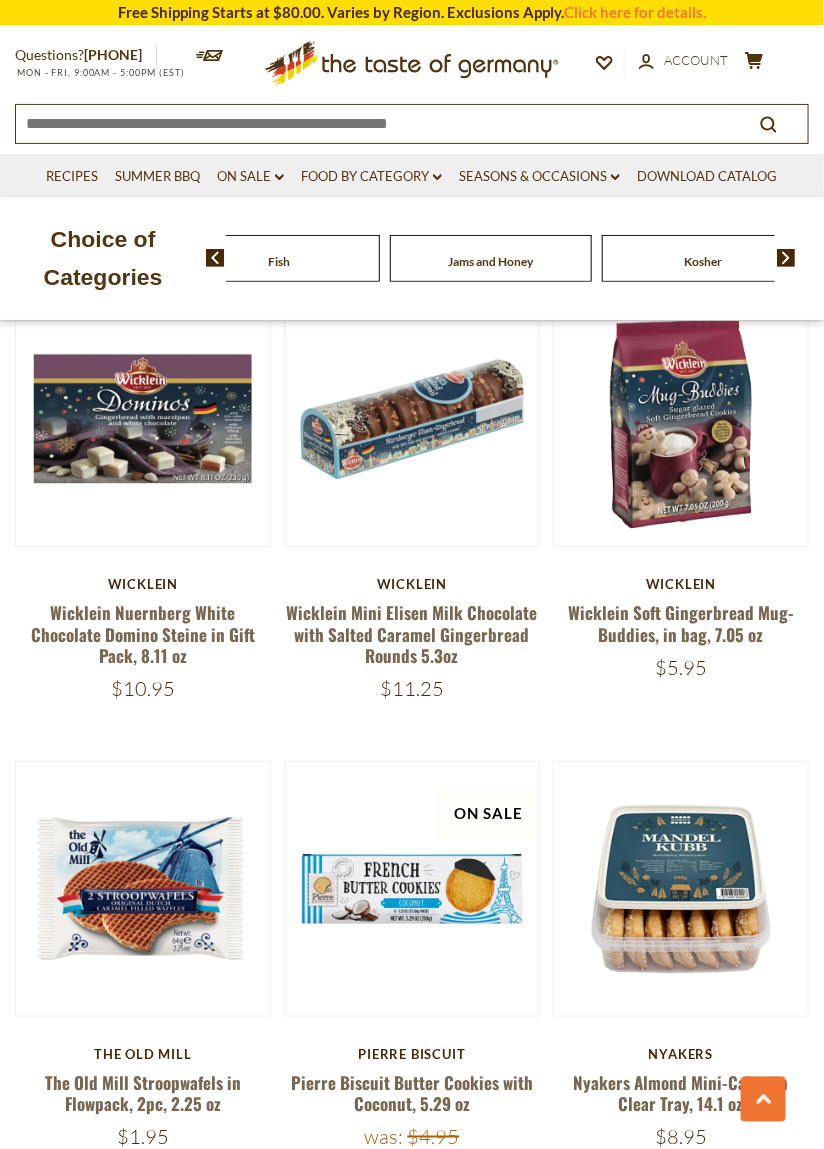 click at bounding box center (786, 258) 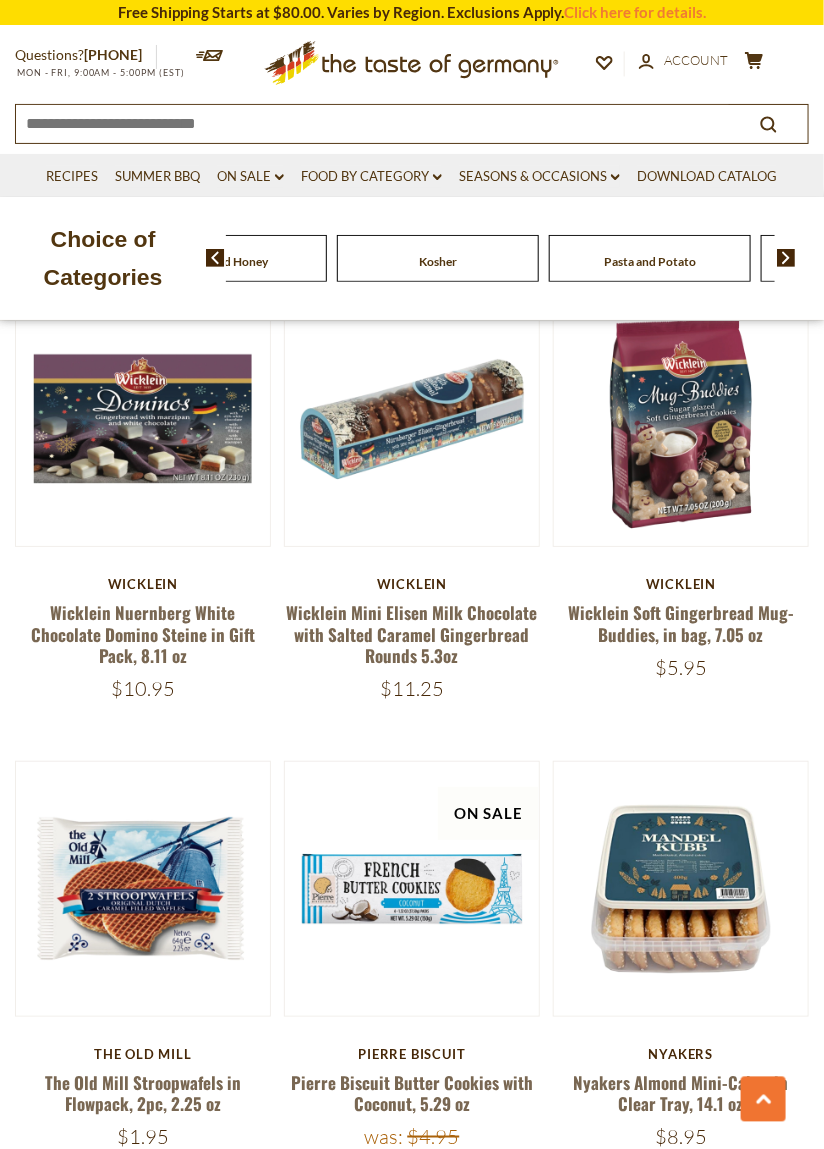 click at bounding box center (779, 258) 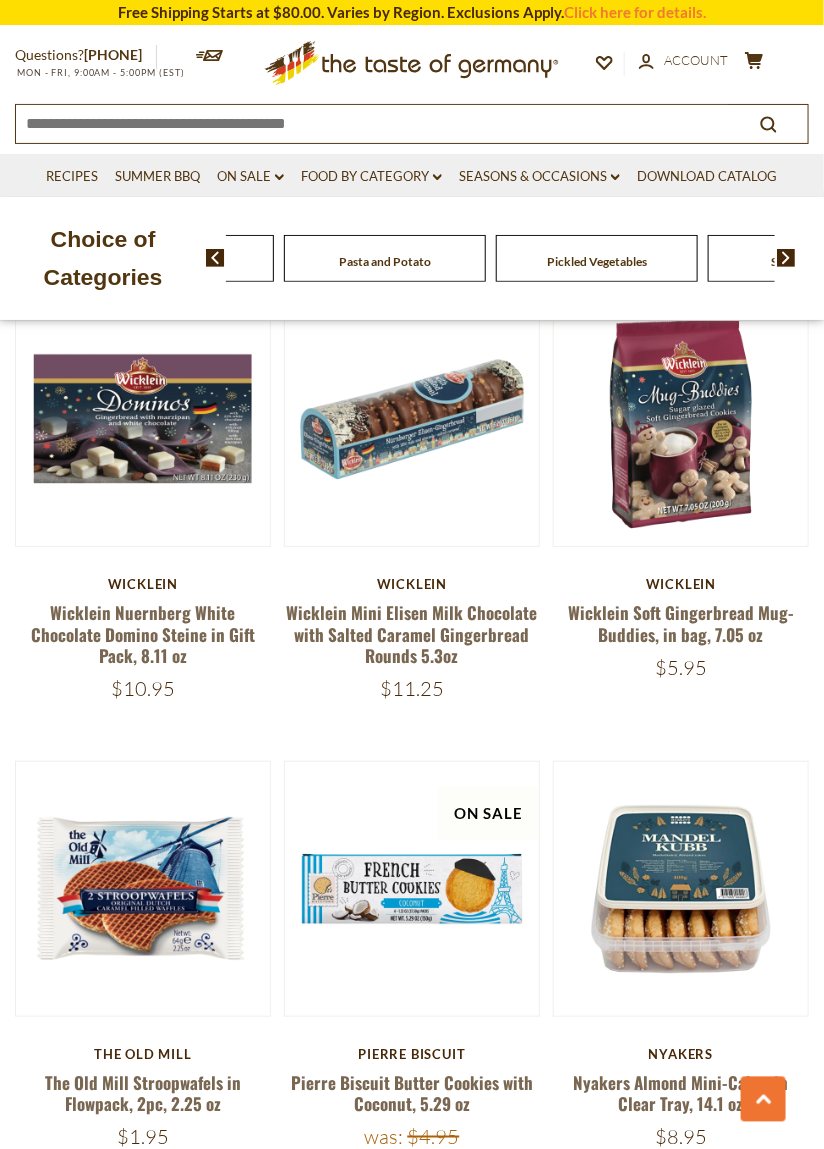 click at bounding box center [786, 258] 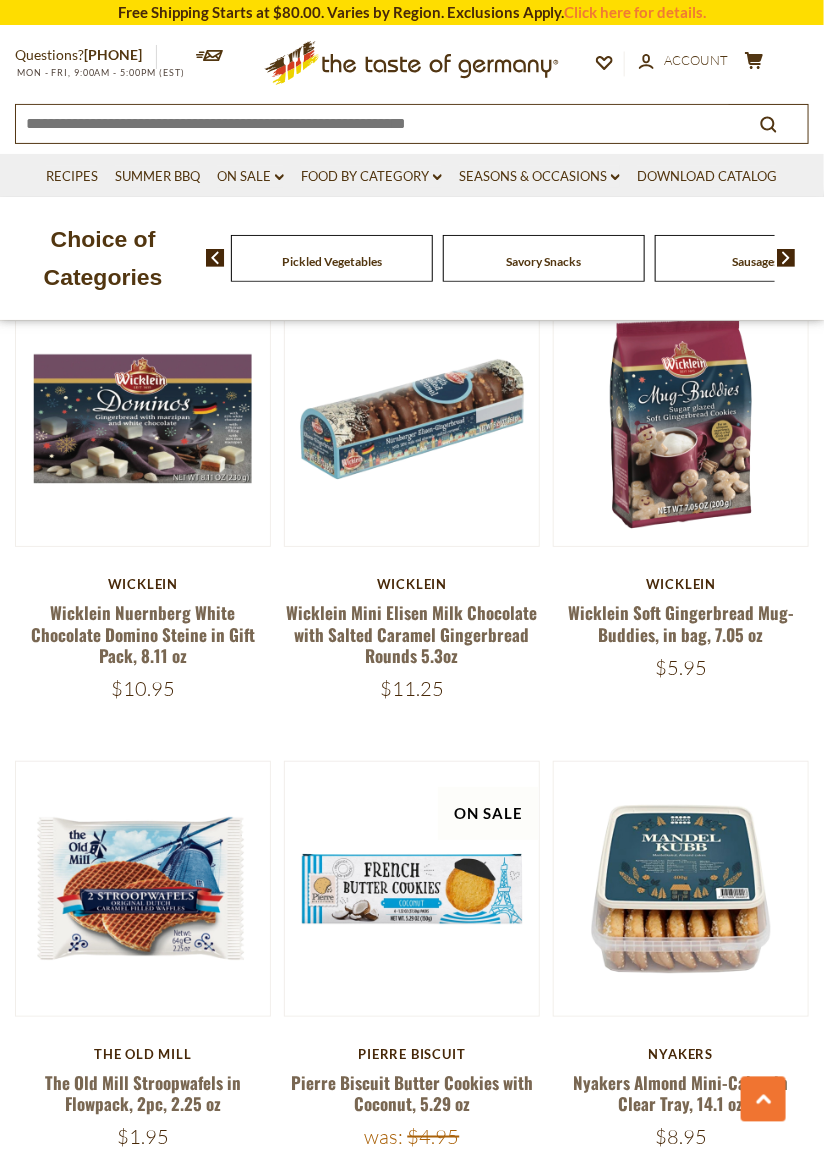 click at bounding box center (786, 258) 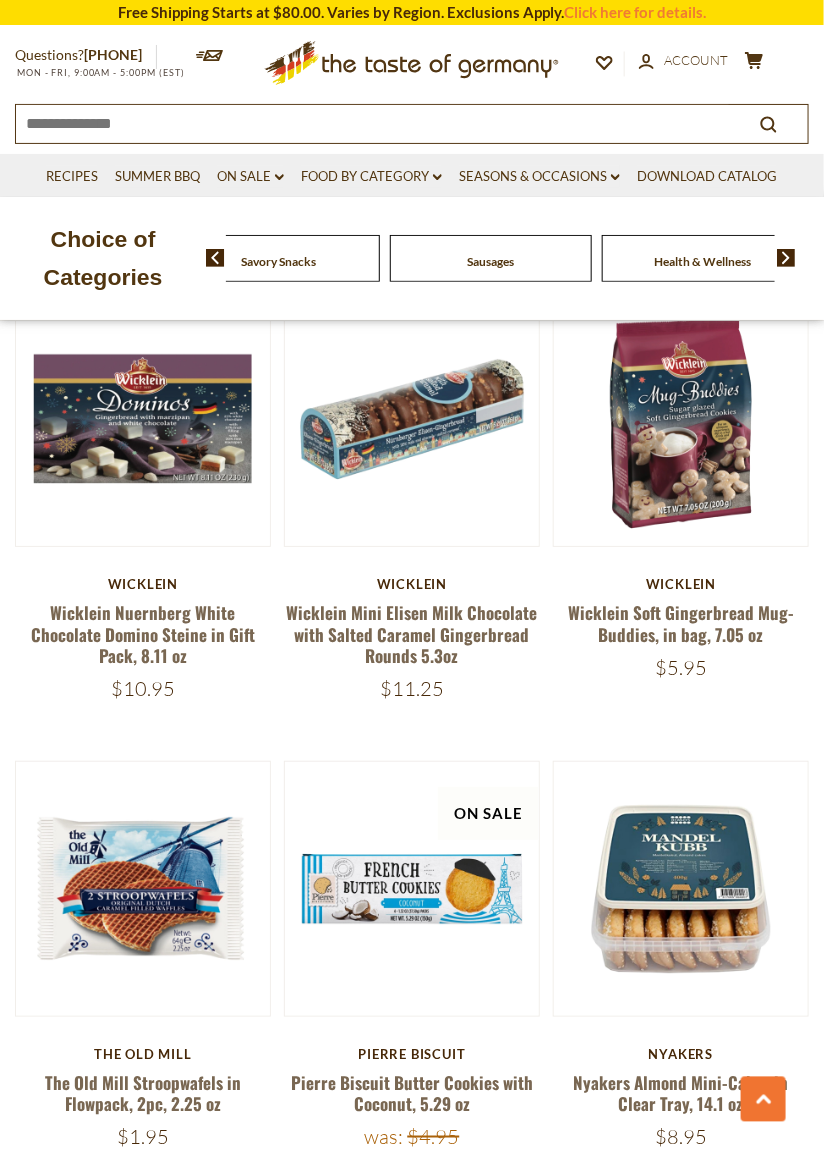 click at bounding box center [786, 258] 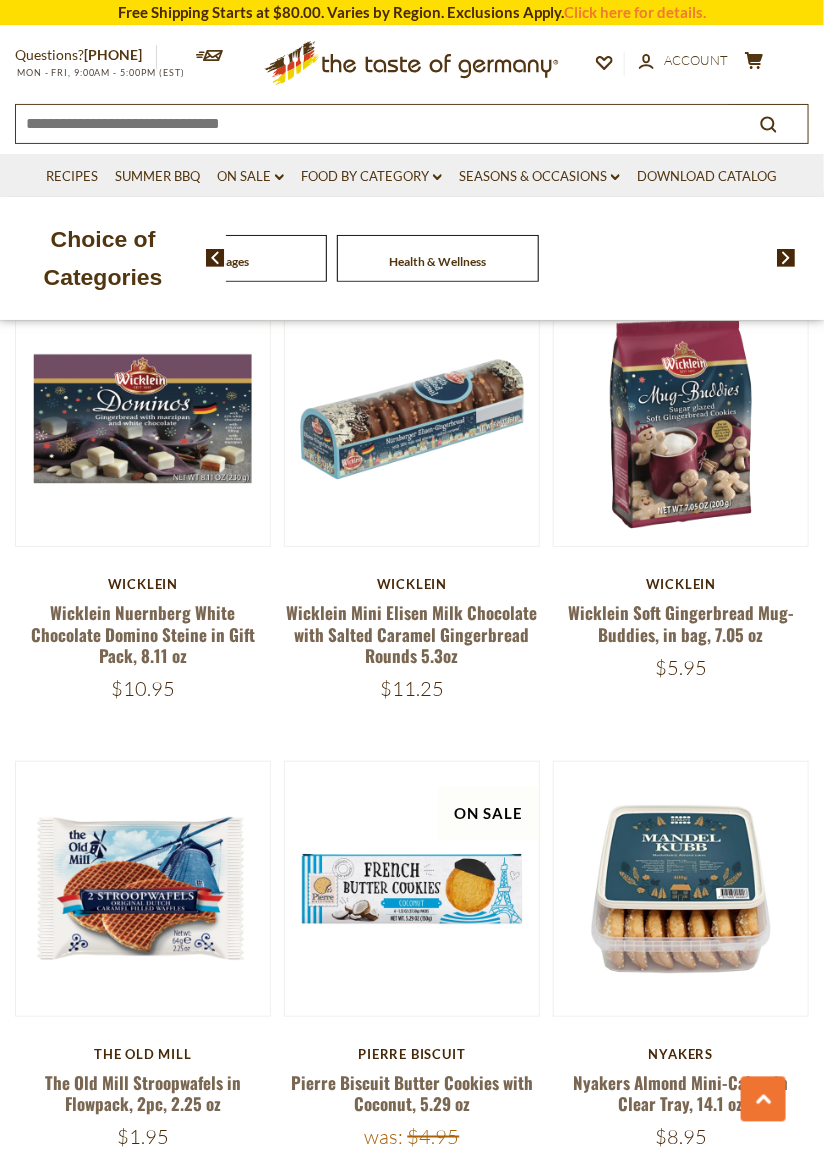 click on "Health & Wellness" at bounding box center (438, 261) 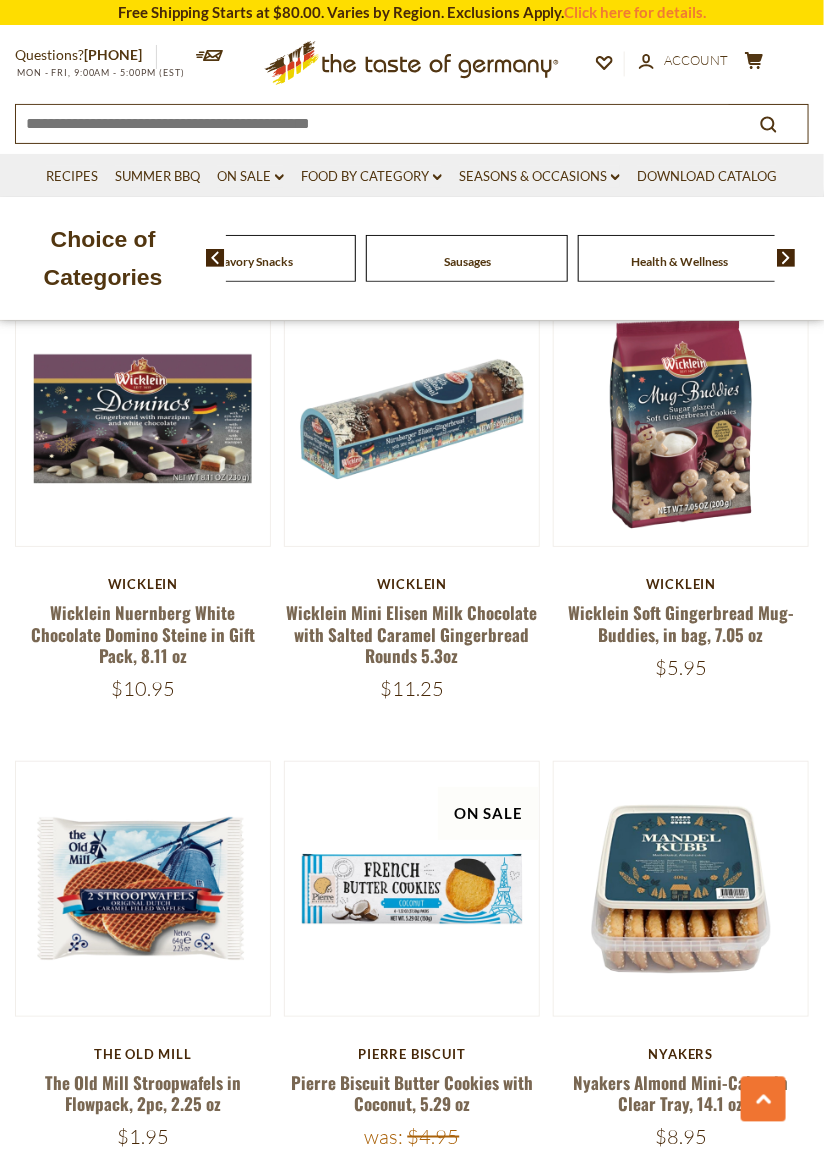 click on "Health & Wellness" at bounding box center [679, 261] 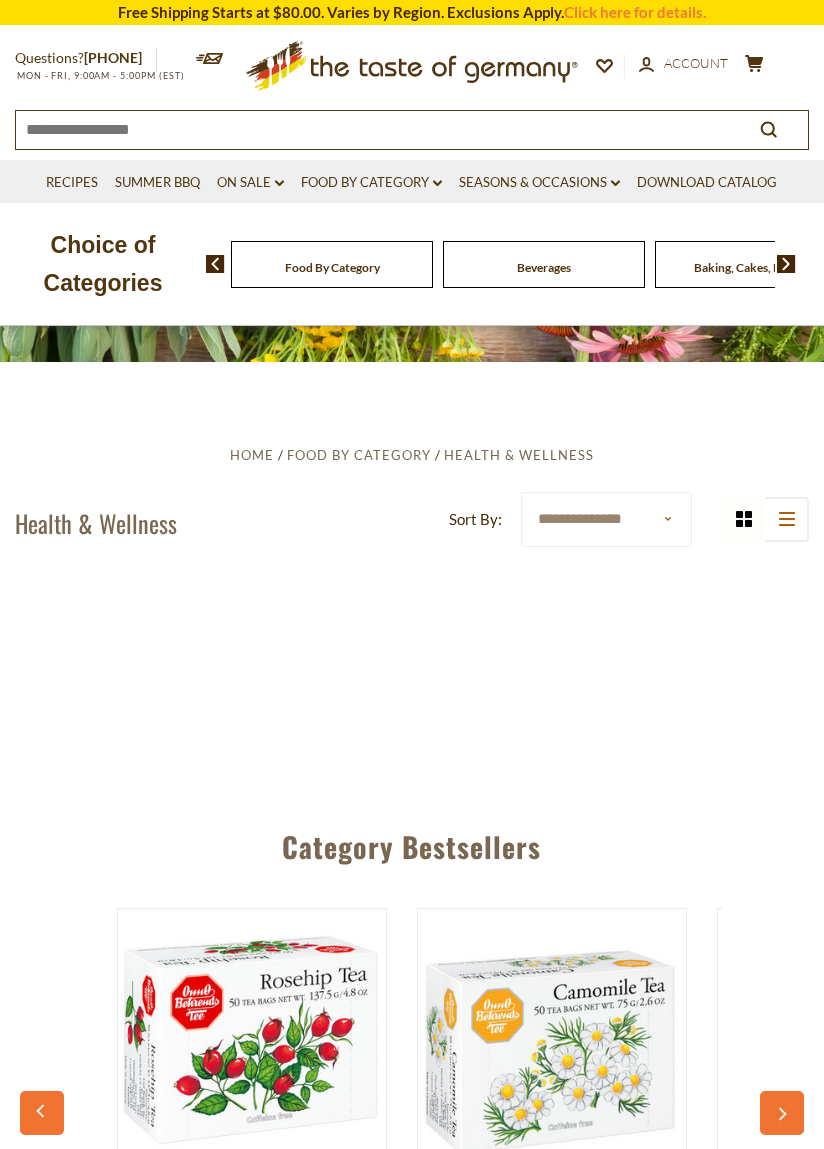 scroll, scrollTop: 0, scrollLeft: 0, axis: both 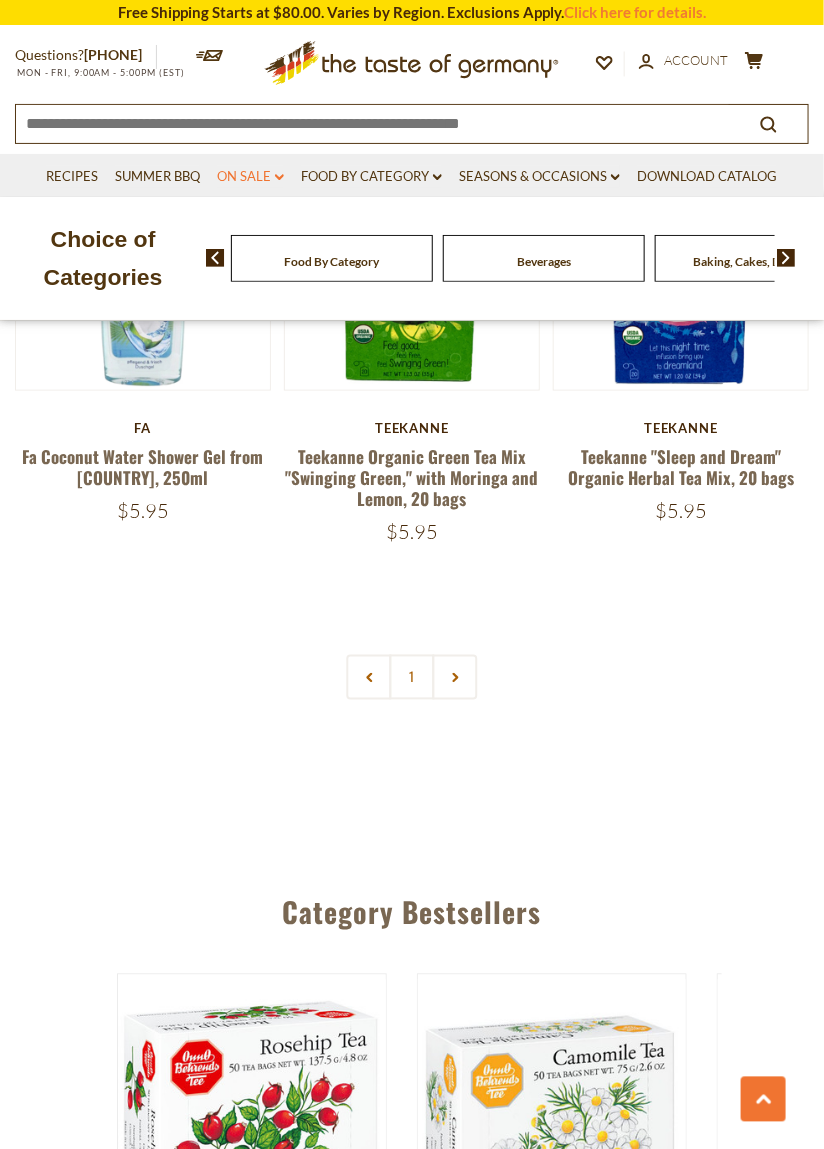 click on "On Sale
dropdown_arrow" at bounding box center [250, 177] 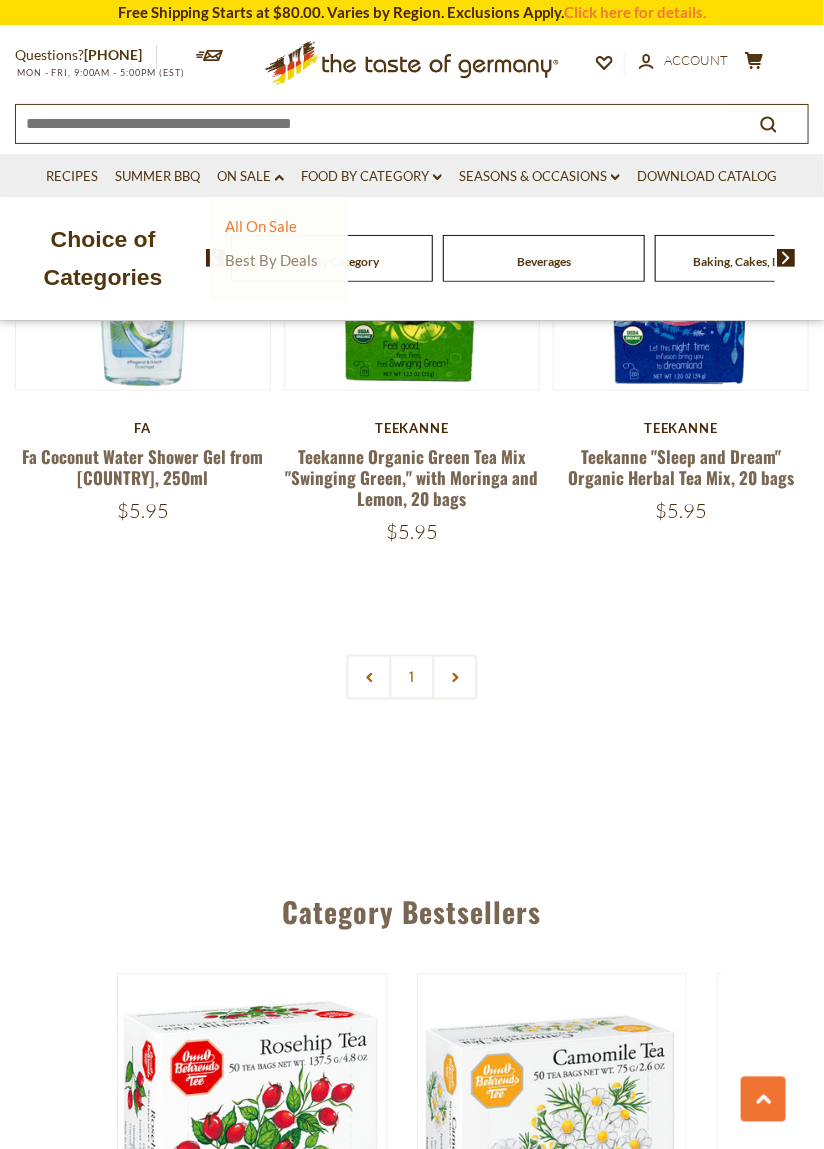 click on "Best By Deals" at bounding box center [271, 260] 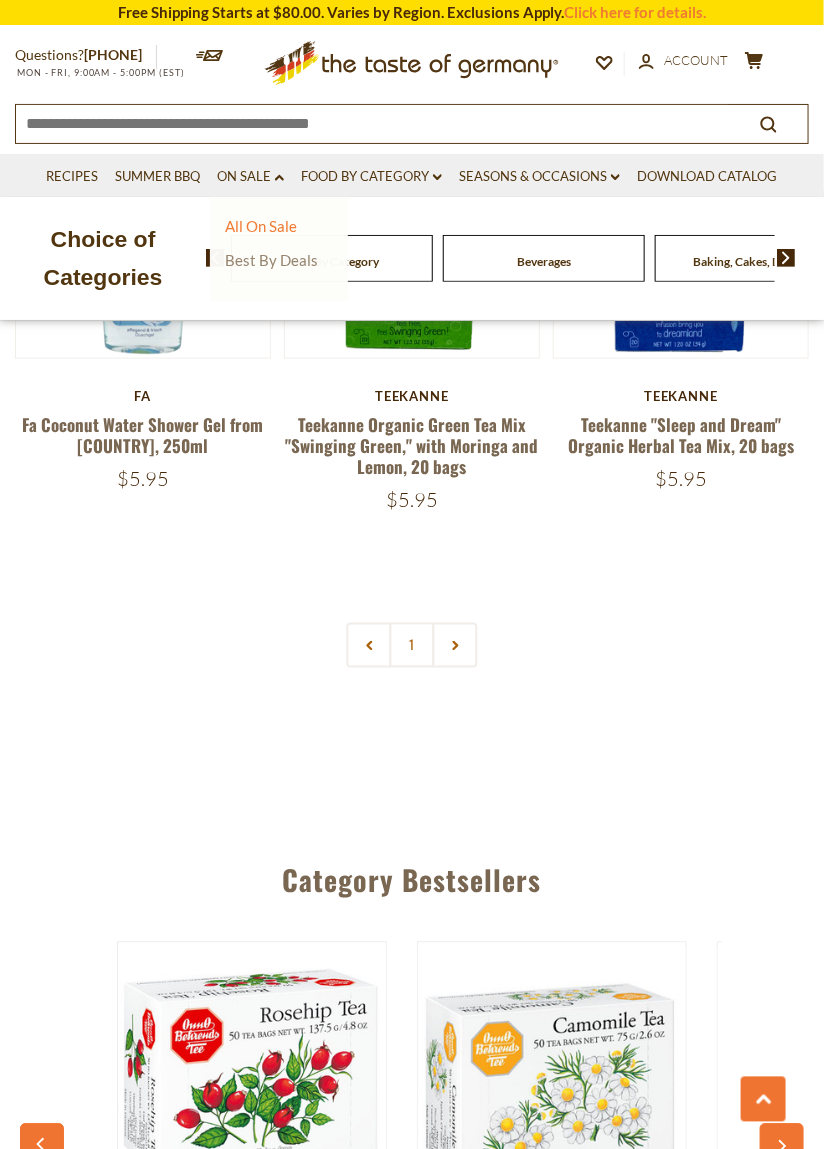 scroll, scrollTop: 5733, scrollLeft: 0, axis: vertical 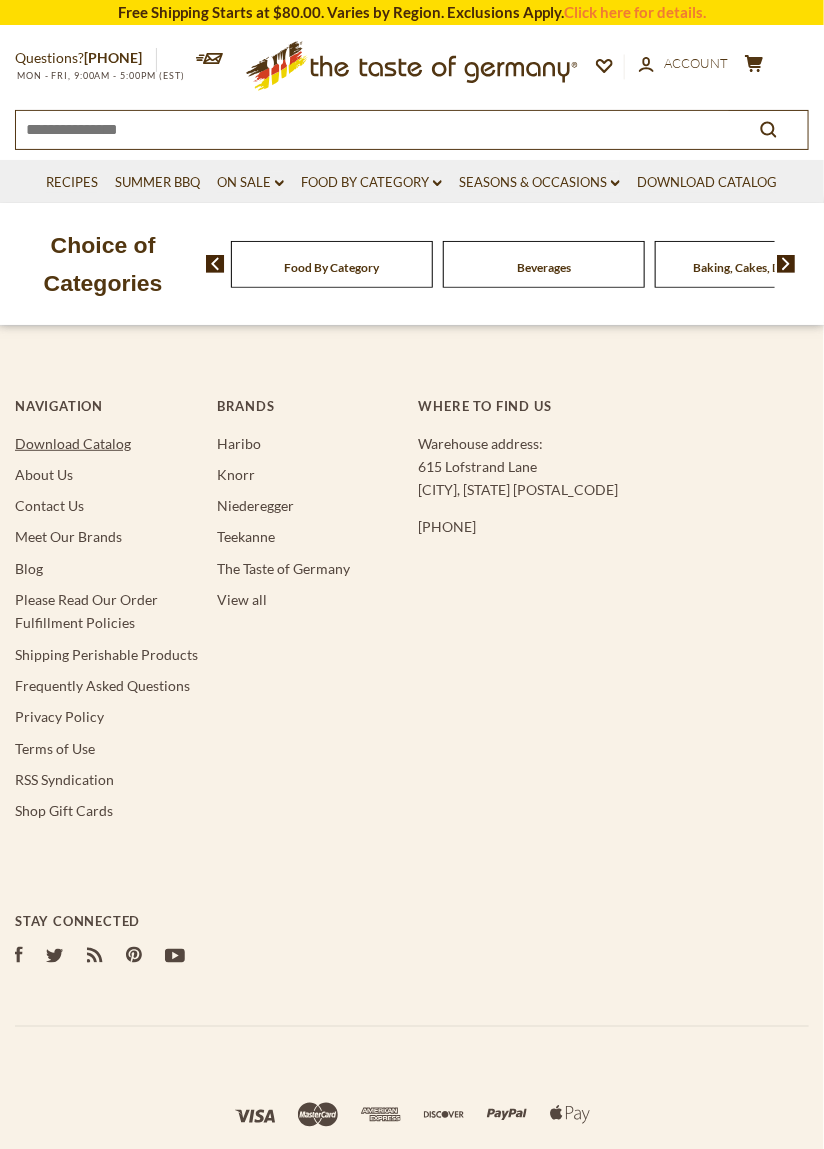 click on "Download Catalog" at bounding box center [73, 443] 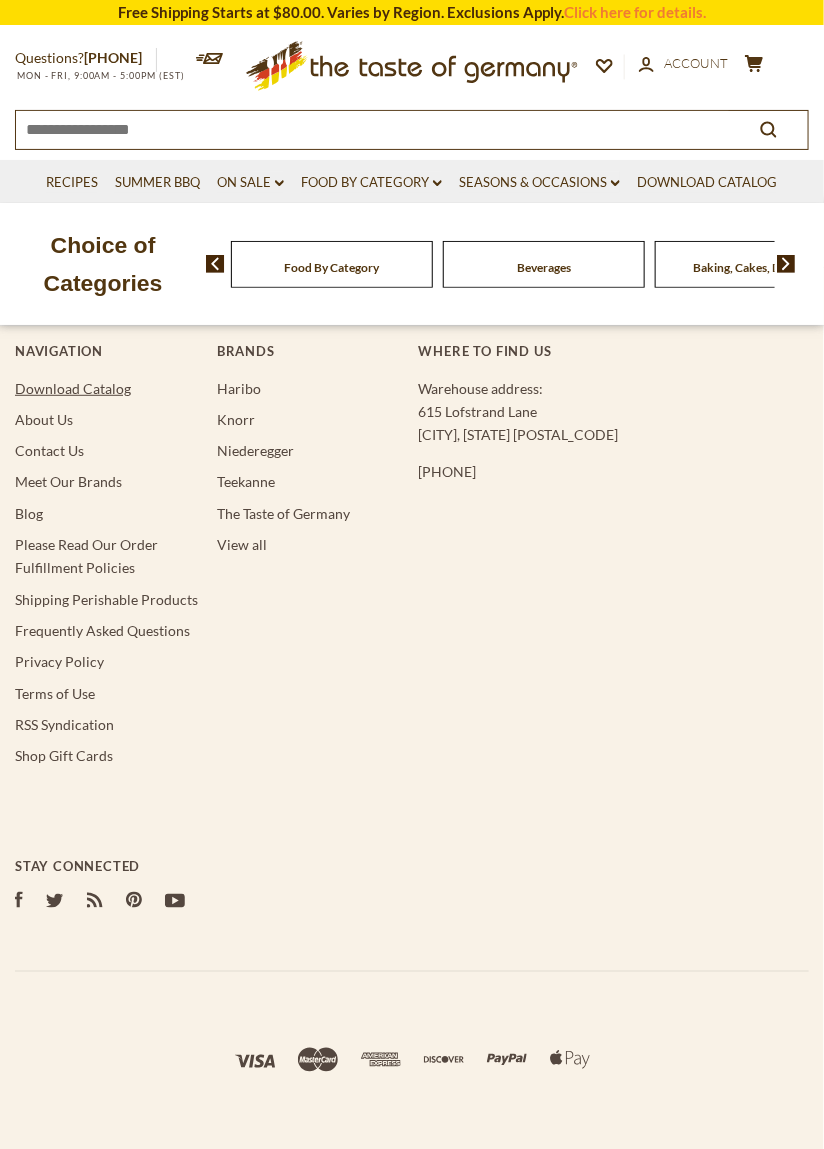 scroll, scrollTop: 7028, scrollLeft: 0, axis: vertical 